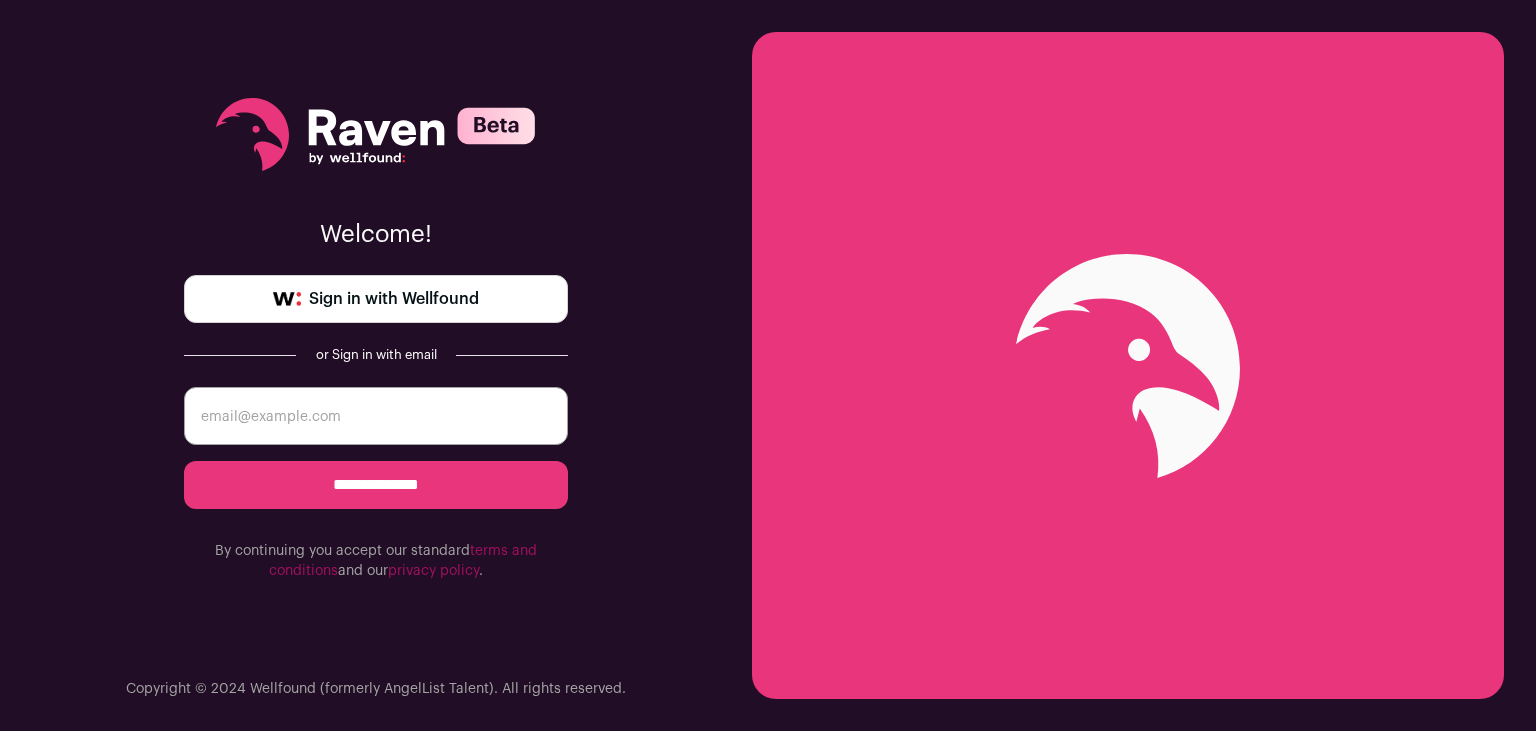 scroll, scrollTop: 0, scrollLeft: 0, axis: both 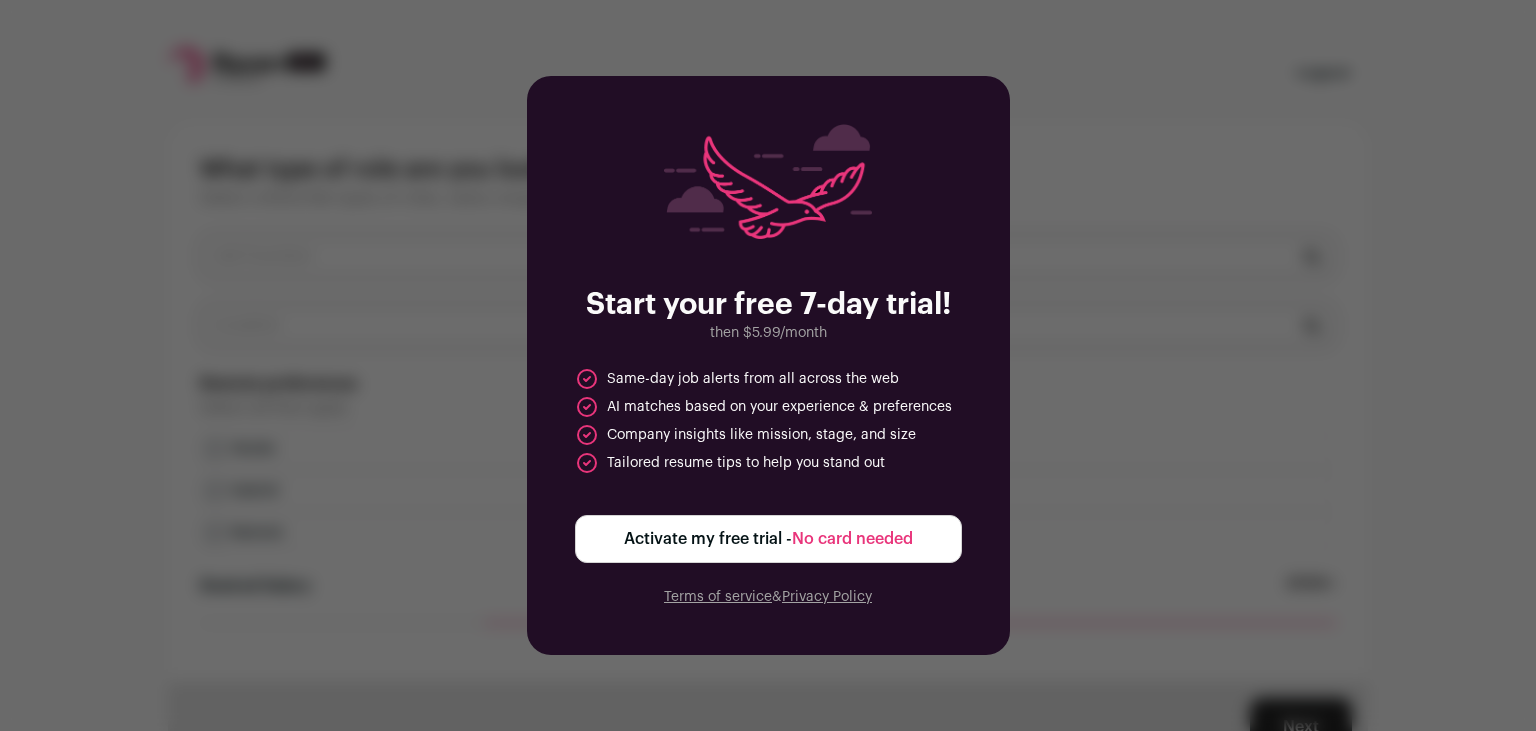 click on "Activate my free trial -
No card needed" at bounding box center (768, 539) 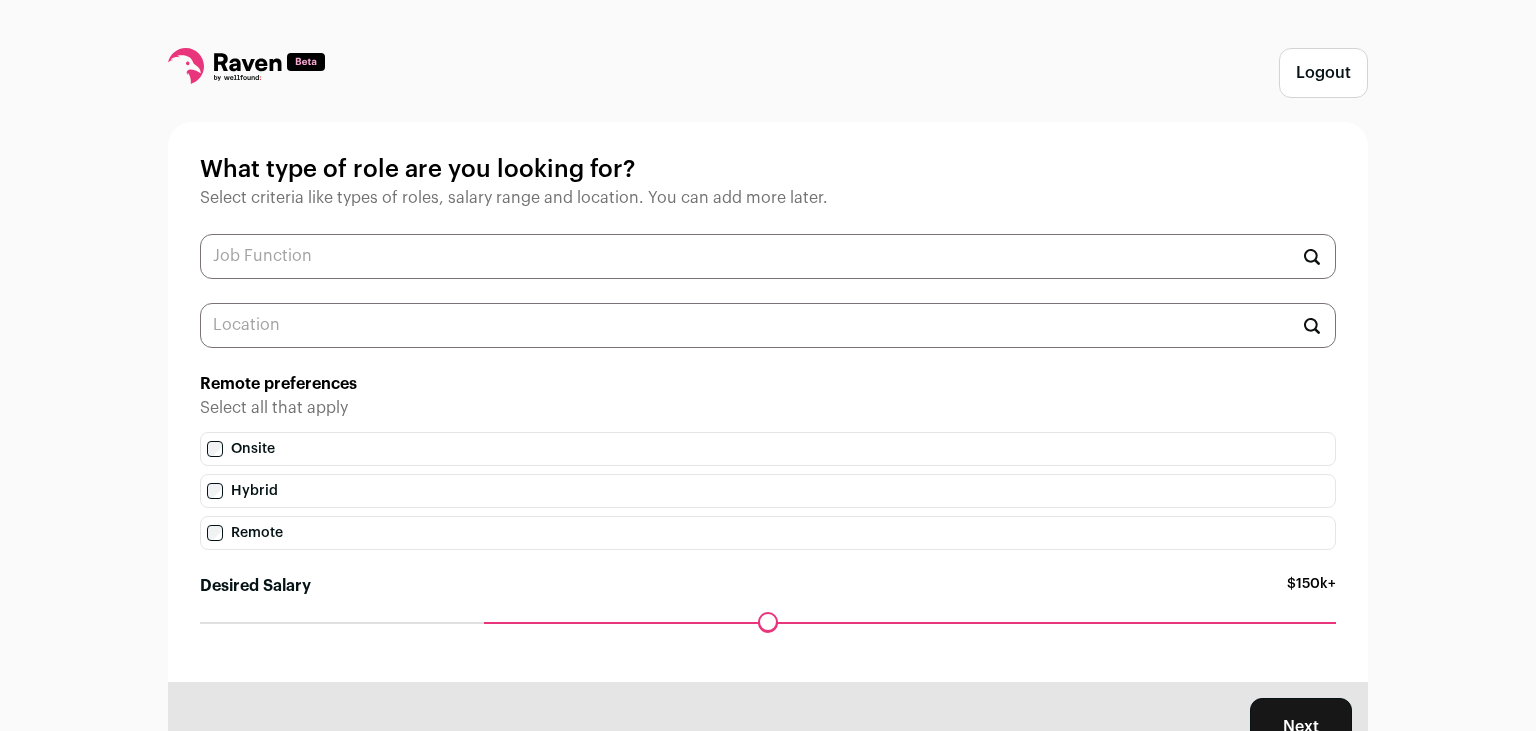 scroll, scrollTop: 96, scrollLeft: 0, axis: vertical 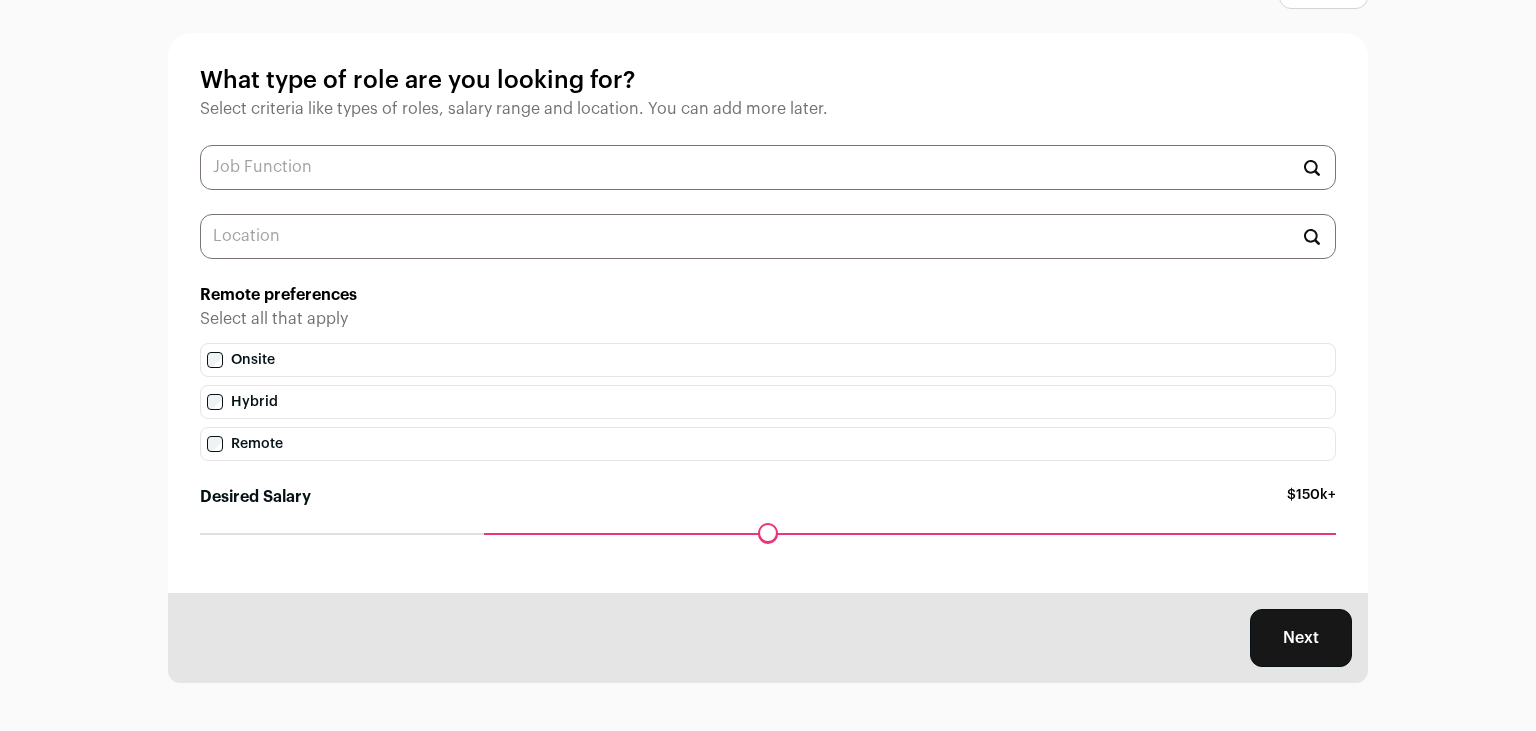 click at bounding box center (768, 167) 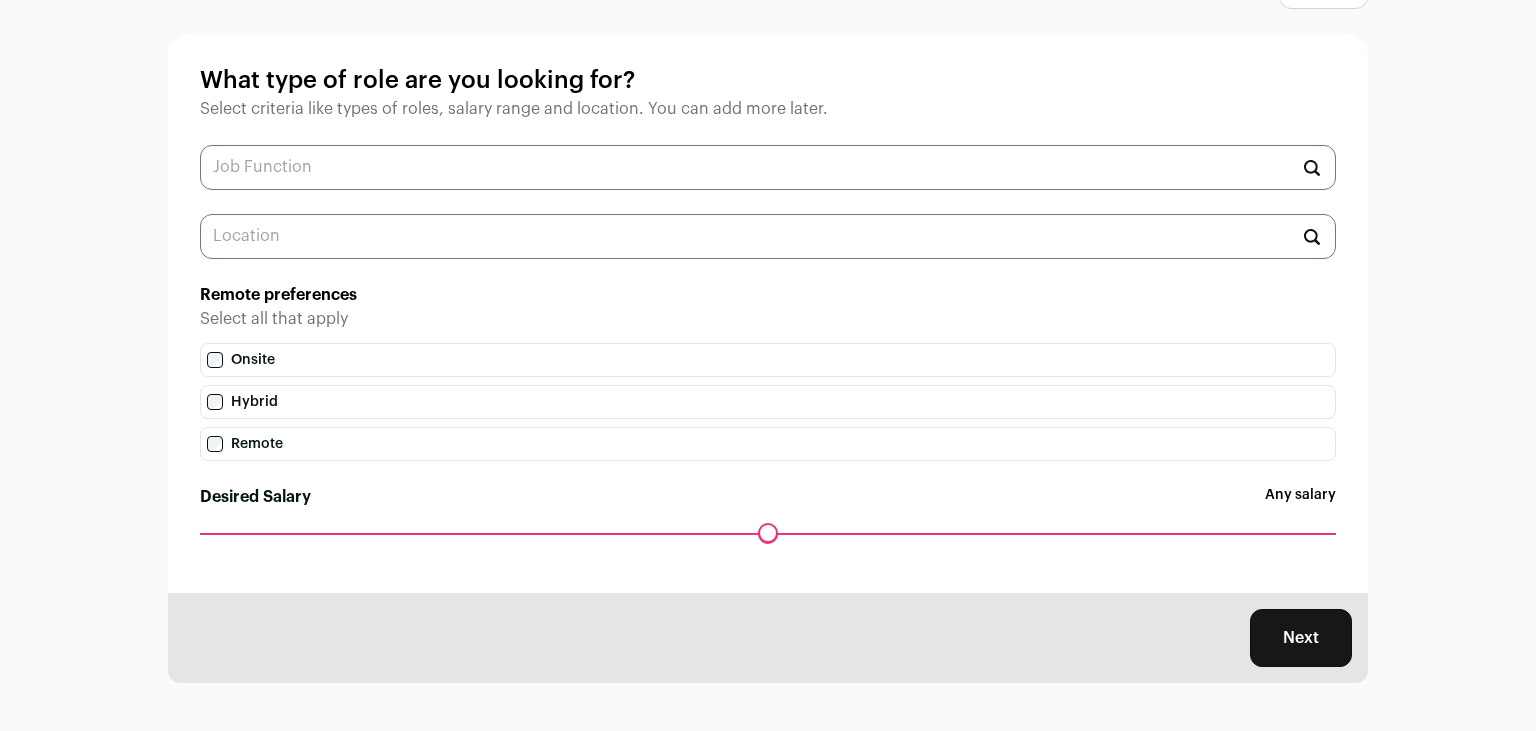 drag, startPoint x: 492, startPoint y: 526, endPoint x: 221, endPoint y: 542, distance: 271.47192 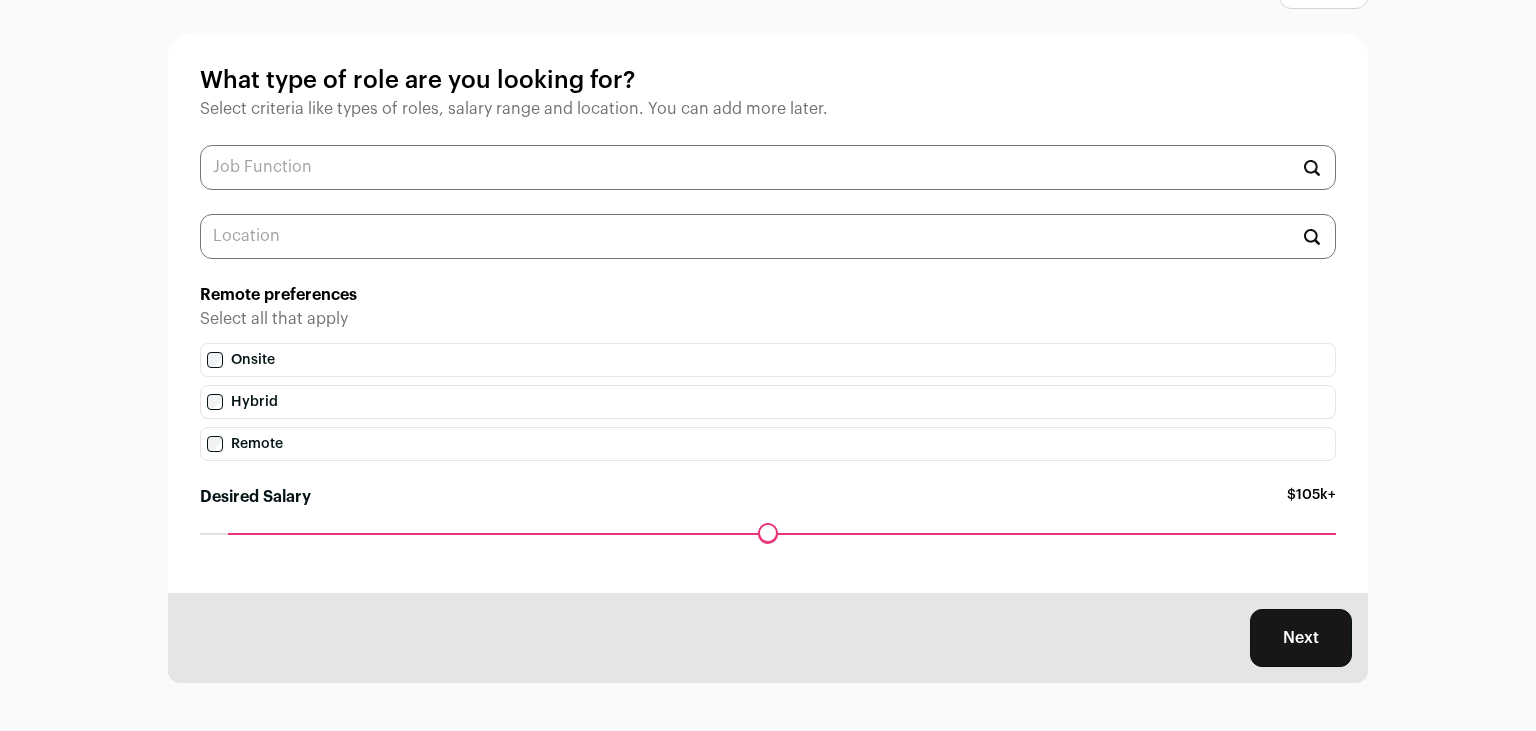 drag, startPoint x: 210, startPoint y: 535, endPoint x: 245, endPoint y: 535, distance: 35 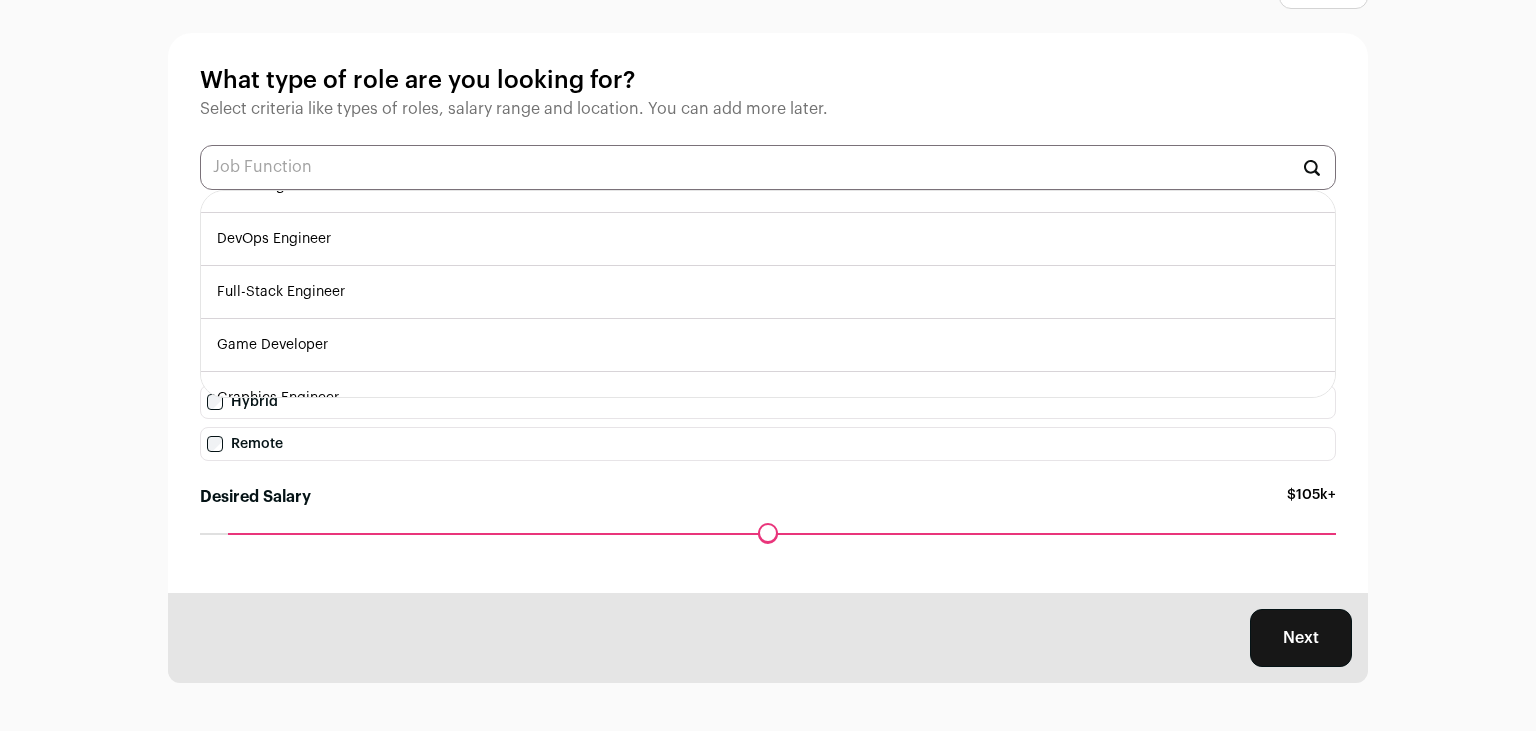 scroll, scrollTop: 354, scrollLeft: 0, axis: vertical 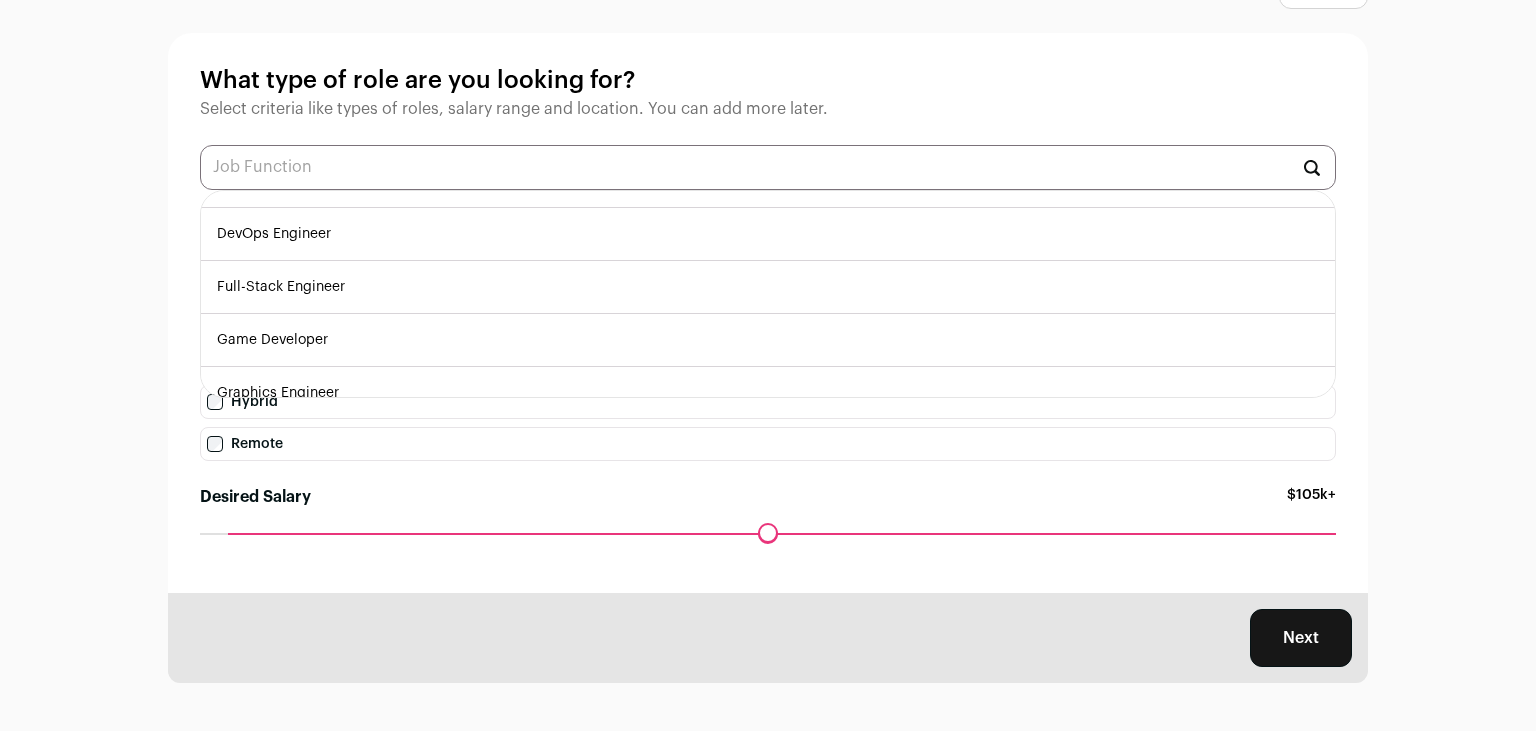 click on "Full-Stack Engineer" at bounding box center [768, 287] 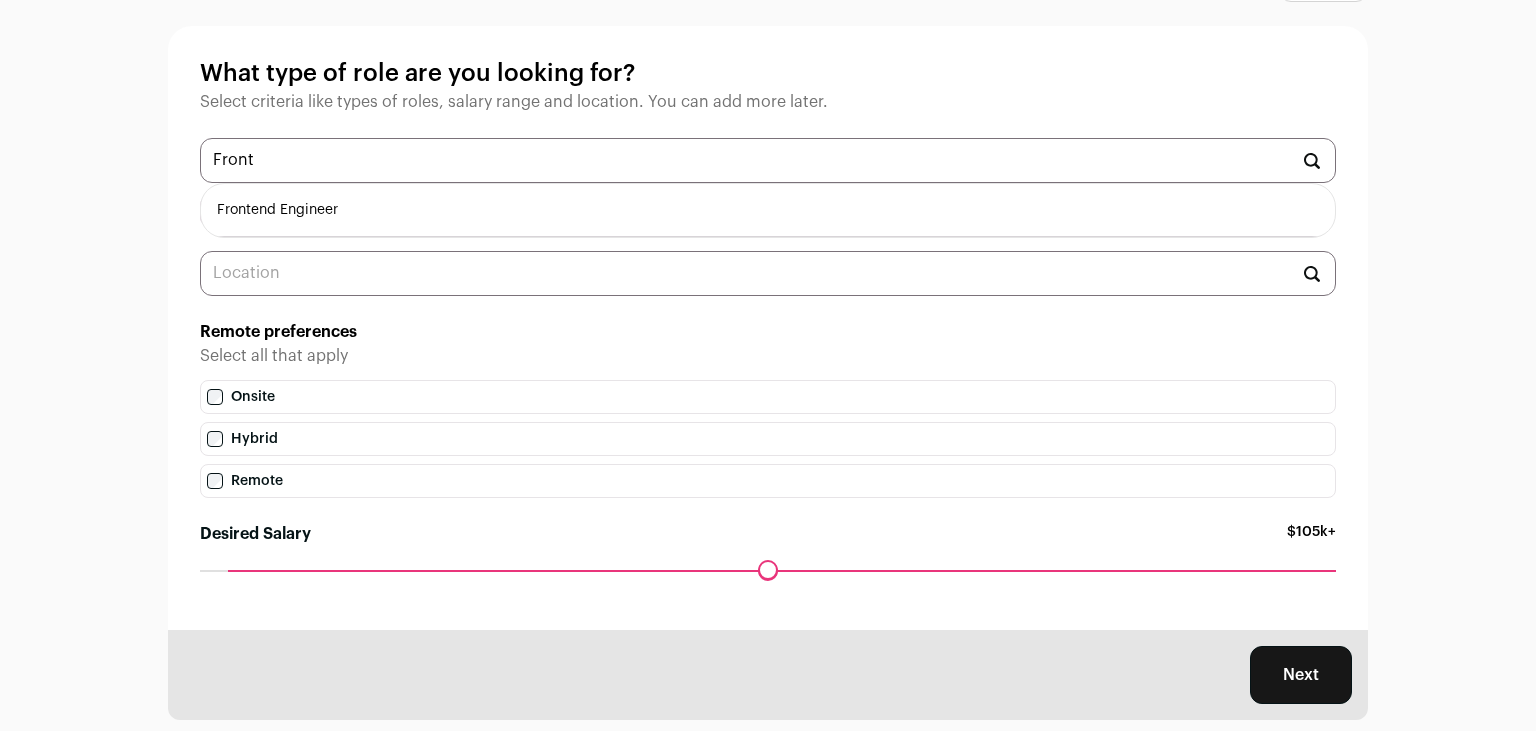 click on "Frontend Engineer" at bounding box center [768, 210] 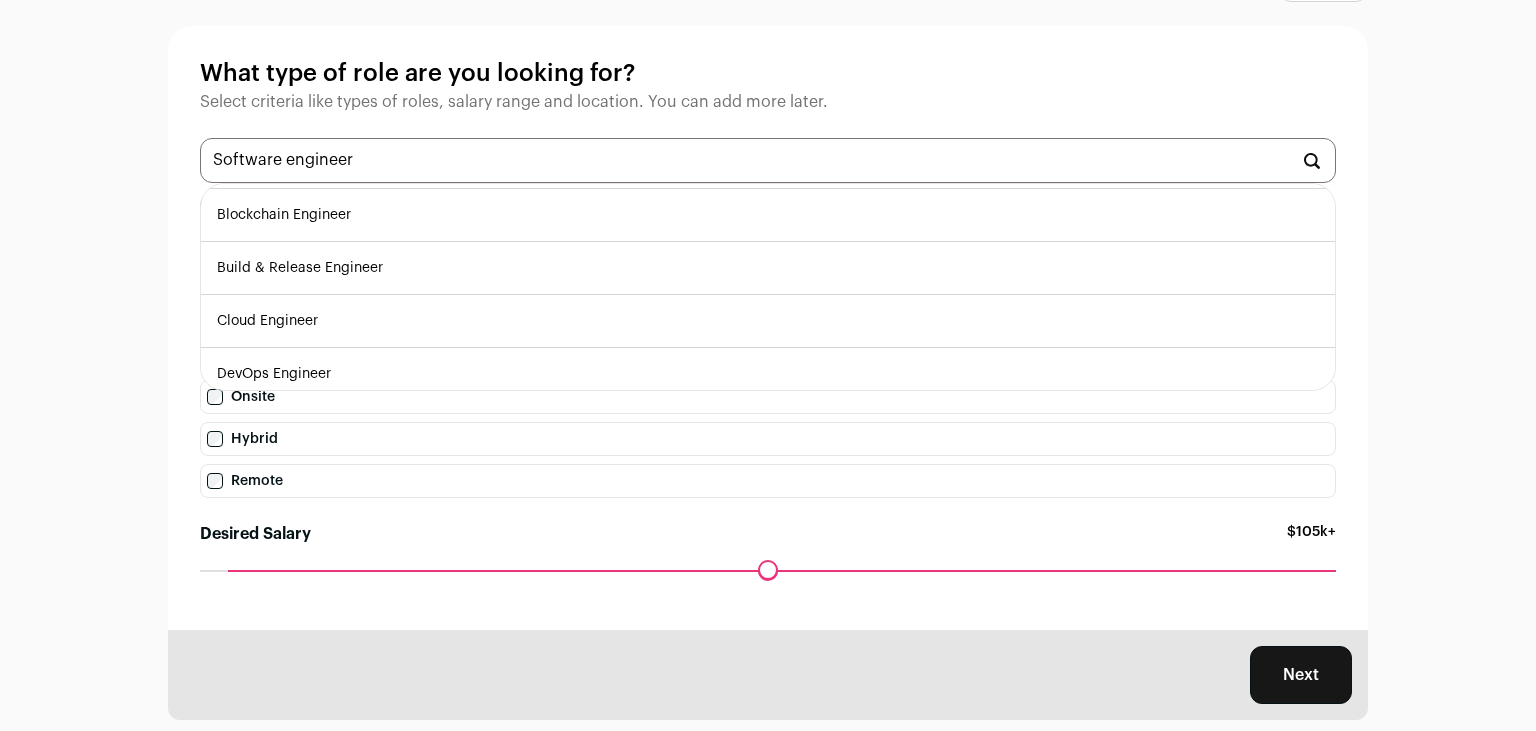 scroll, scrollTop: 532, scrollLeft: 0, axis: vertical 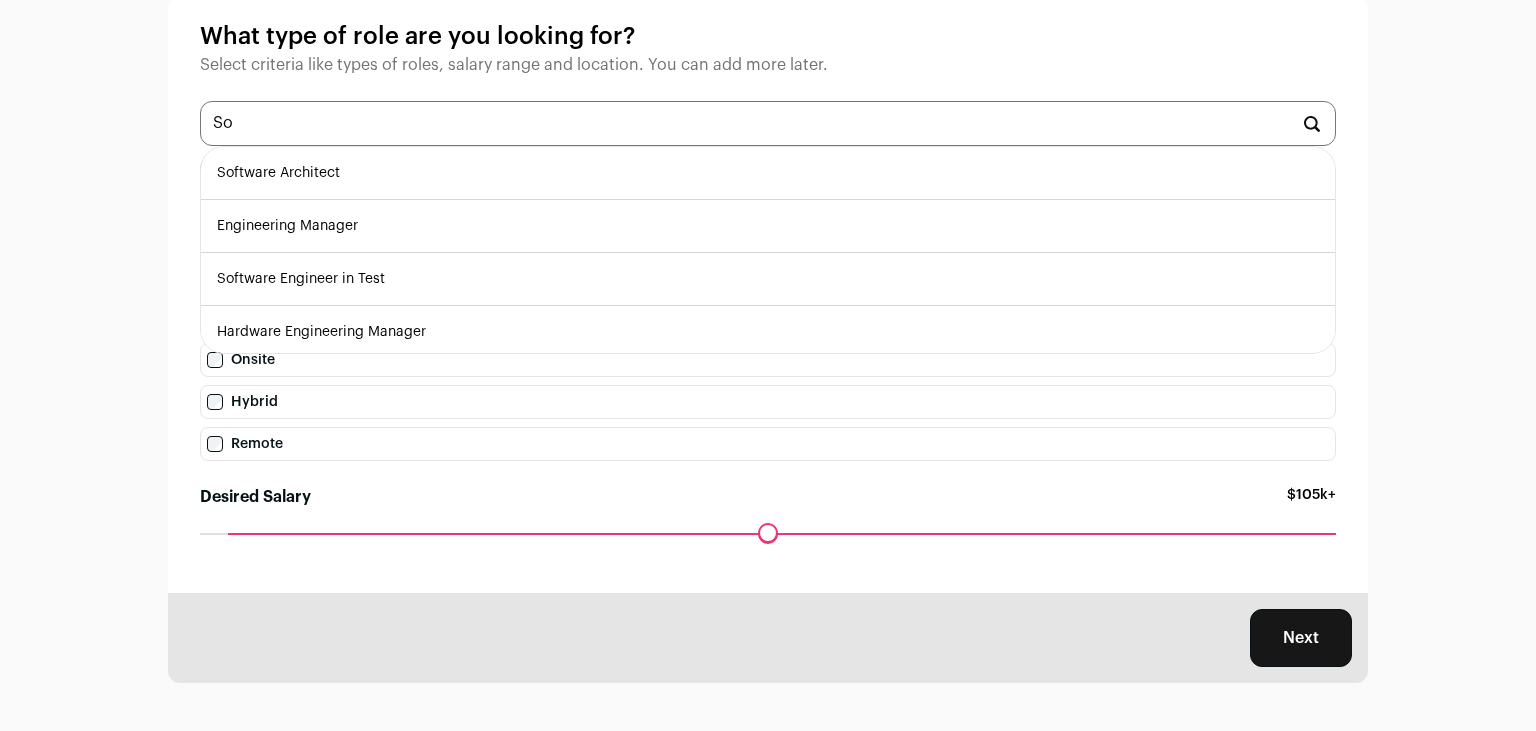 type on "S" 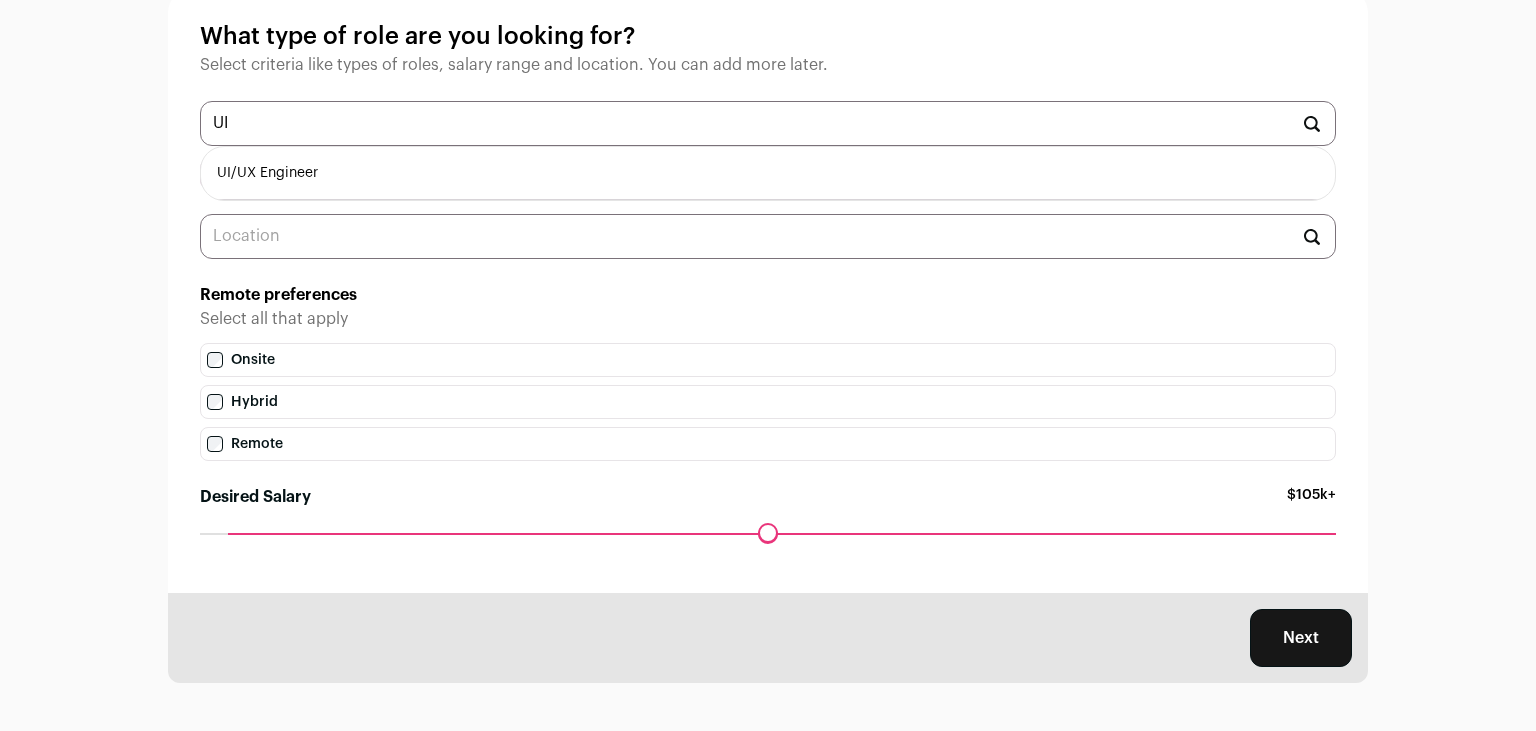 click on "UI/UX Engineer" at bounding box center [768, 173] 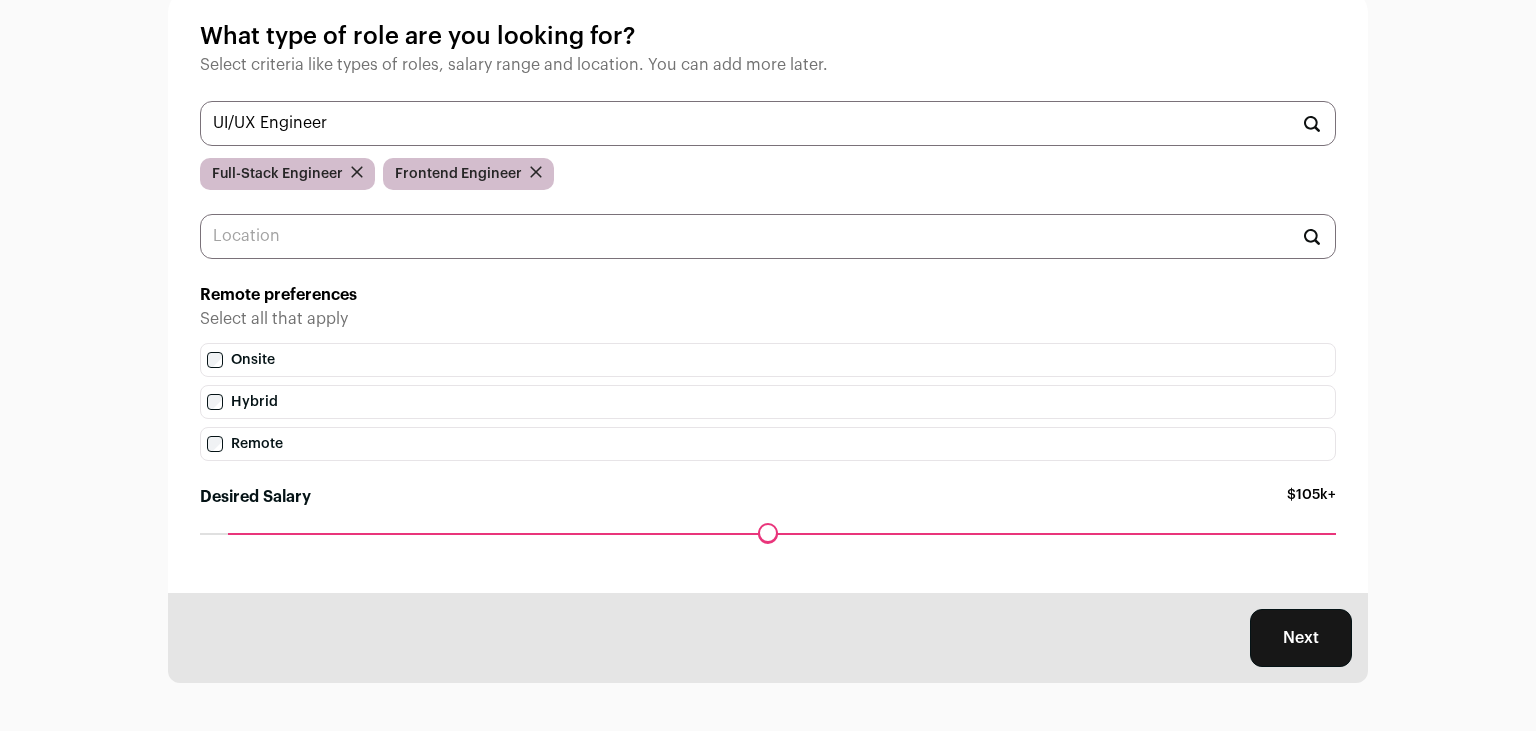 type 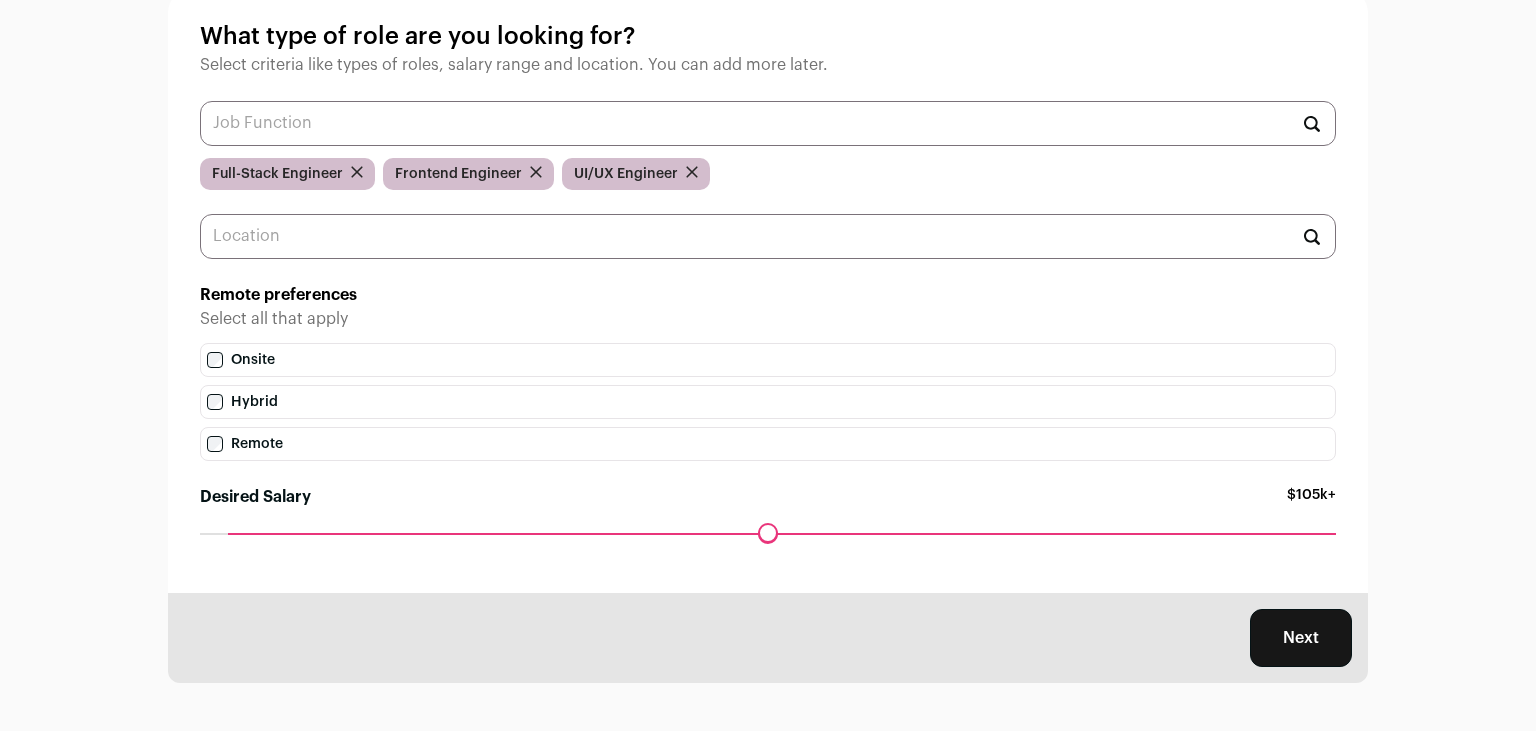 click at bounding box center [768, 236] 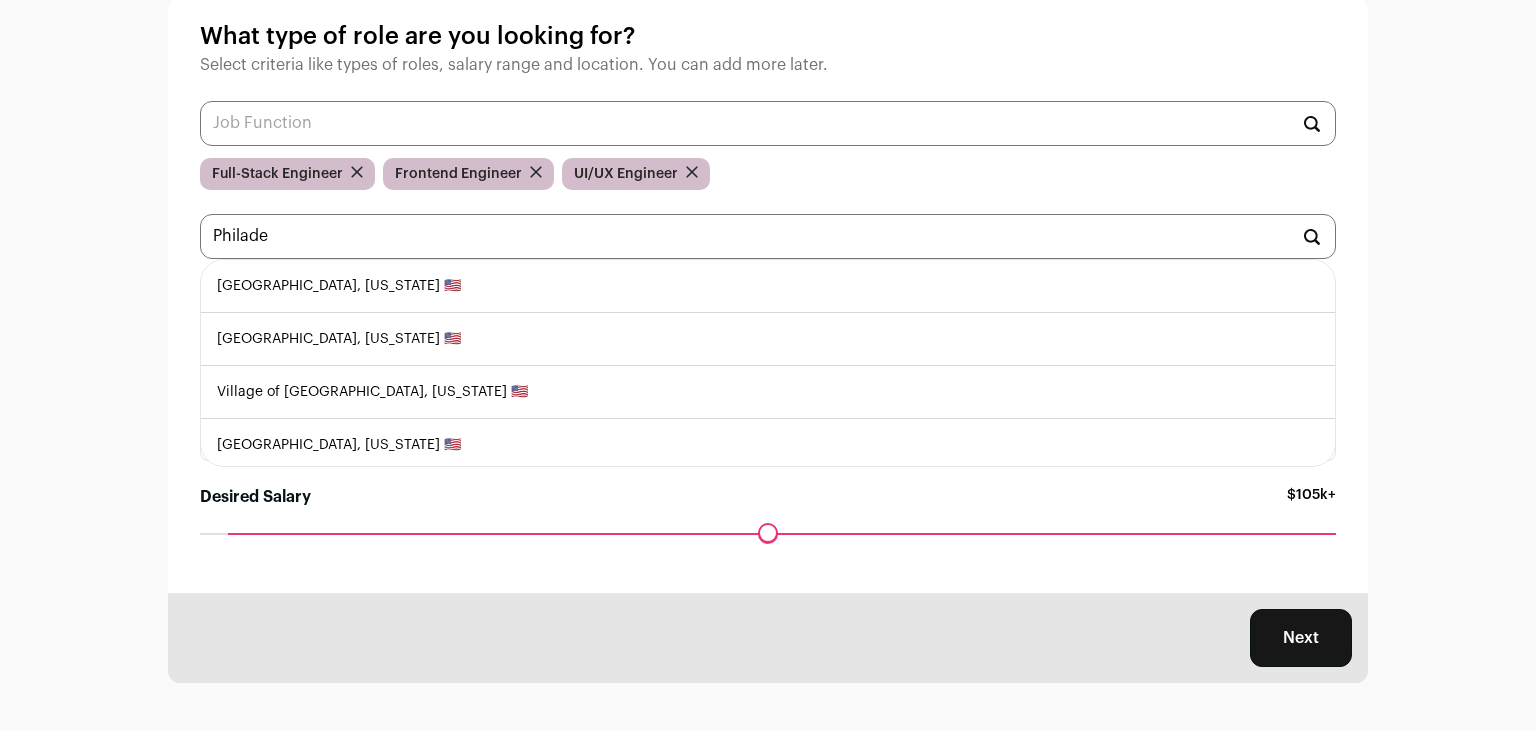 click on "[GEOGRAPHIC_DATA], [US_STATE] 🇺🇸" at bounding box center (768, 286) 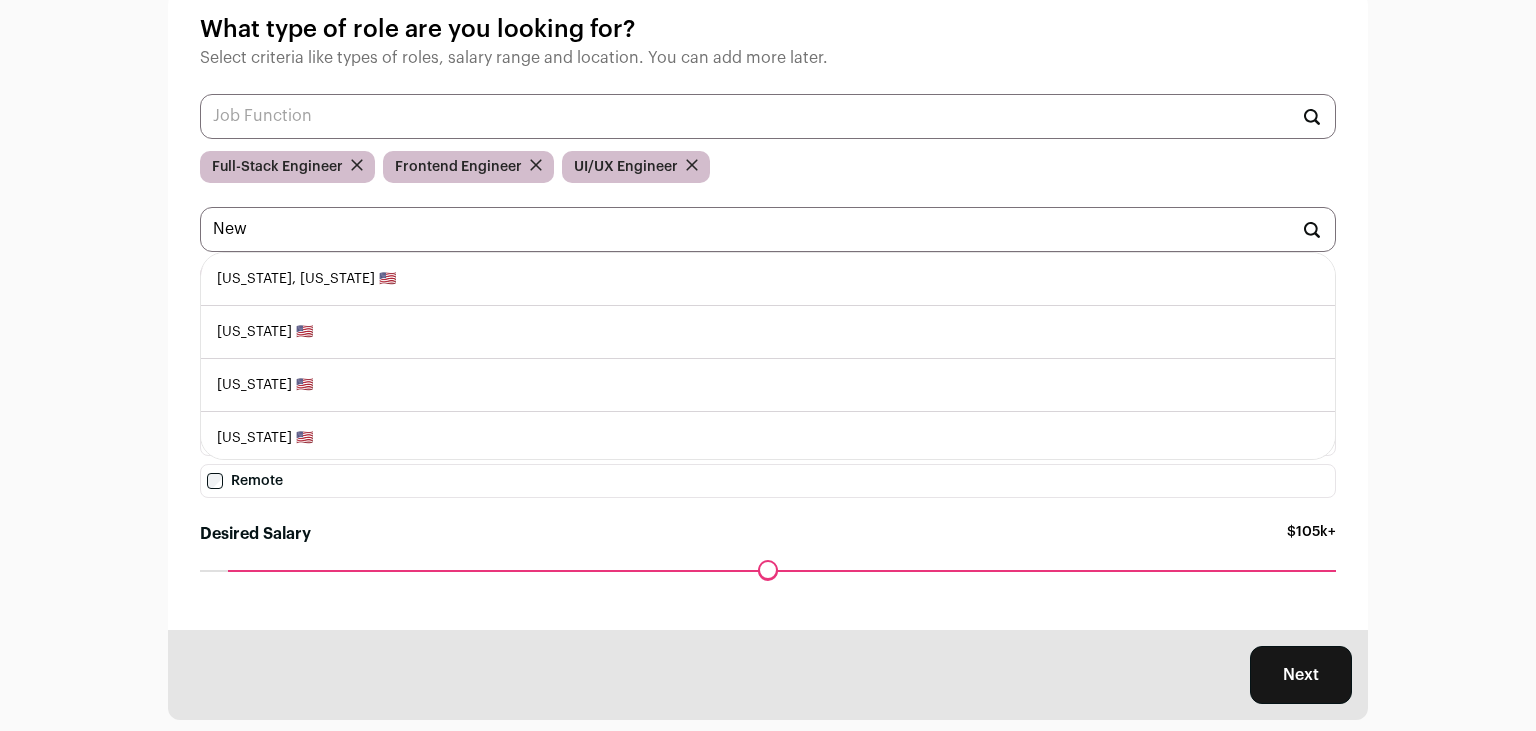 click on "[US_STATE], [US_STATE] 🇺🇸" at bounding box center [768, 279] 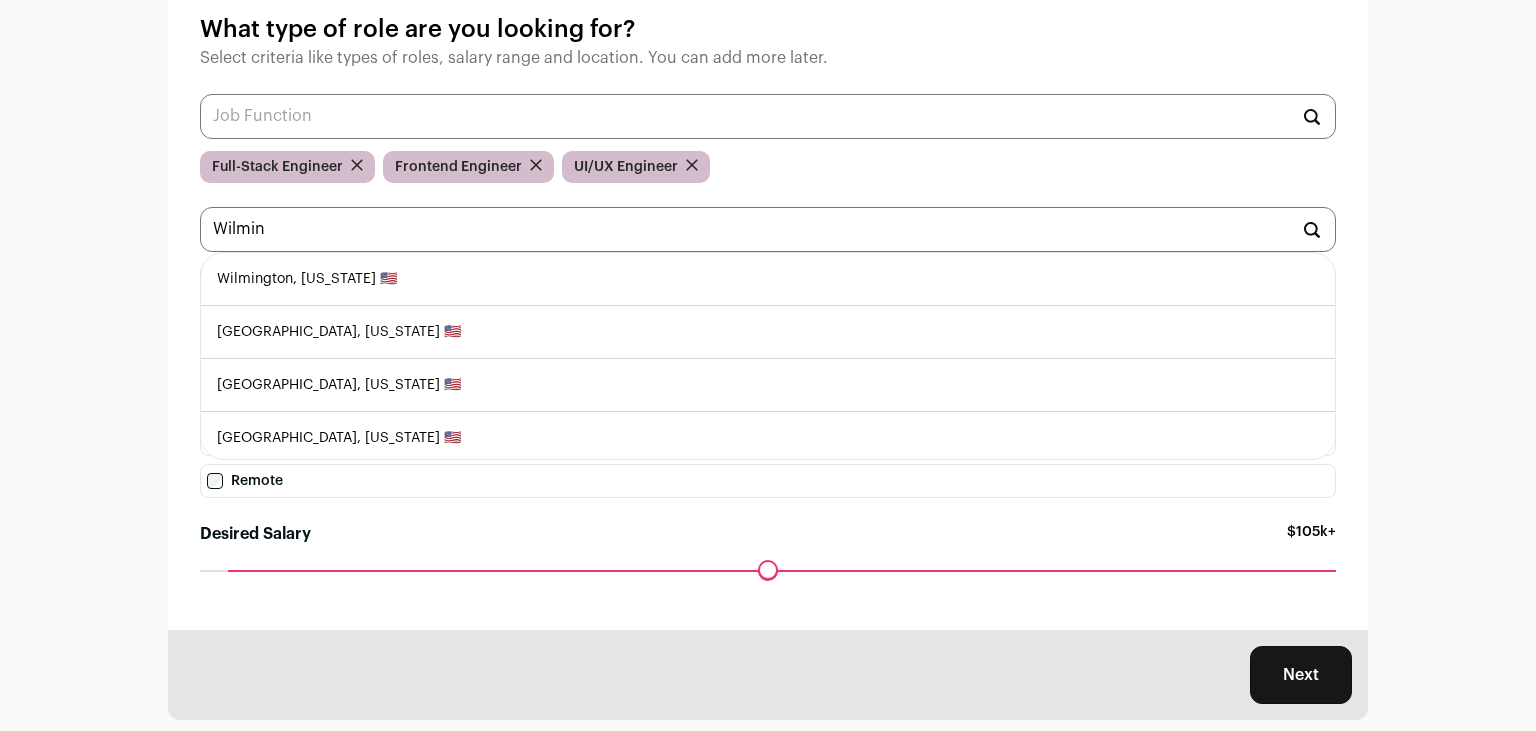 click on "Wilmington, [US_STATE] 🇺🇸" at bounding box center [768, 279] 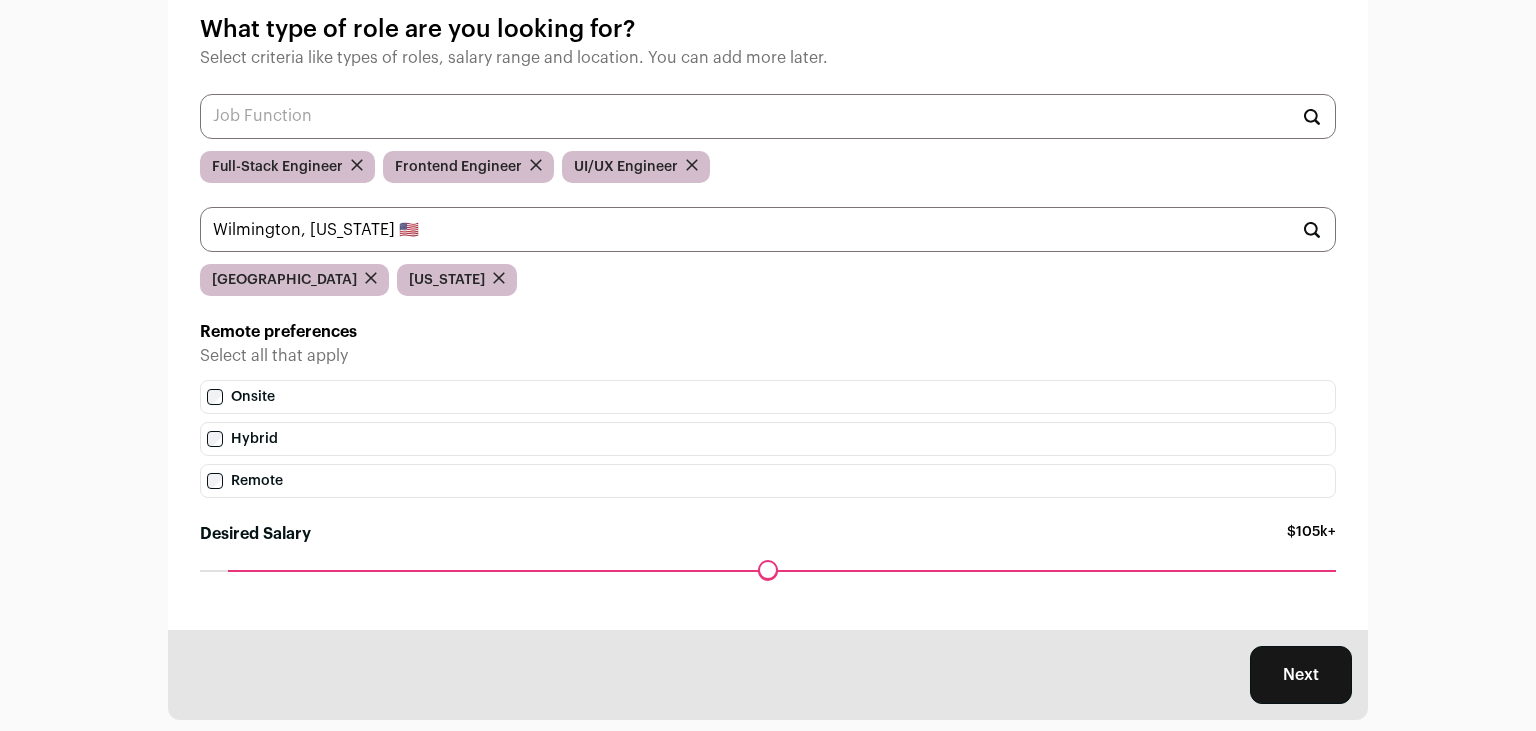 type 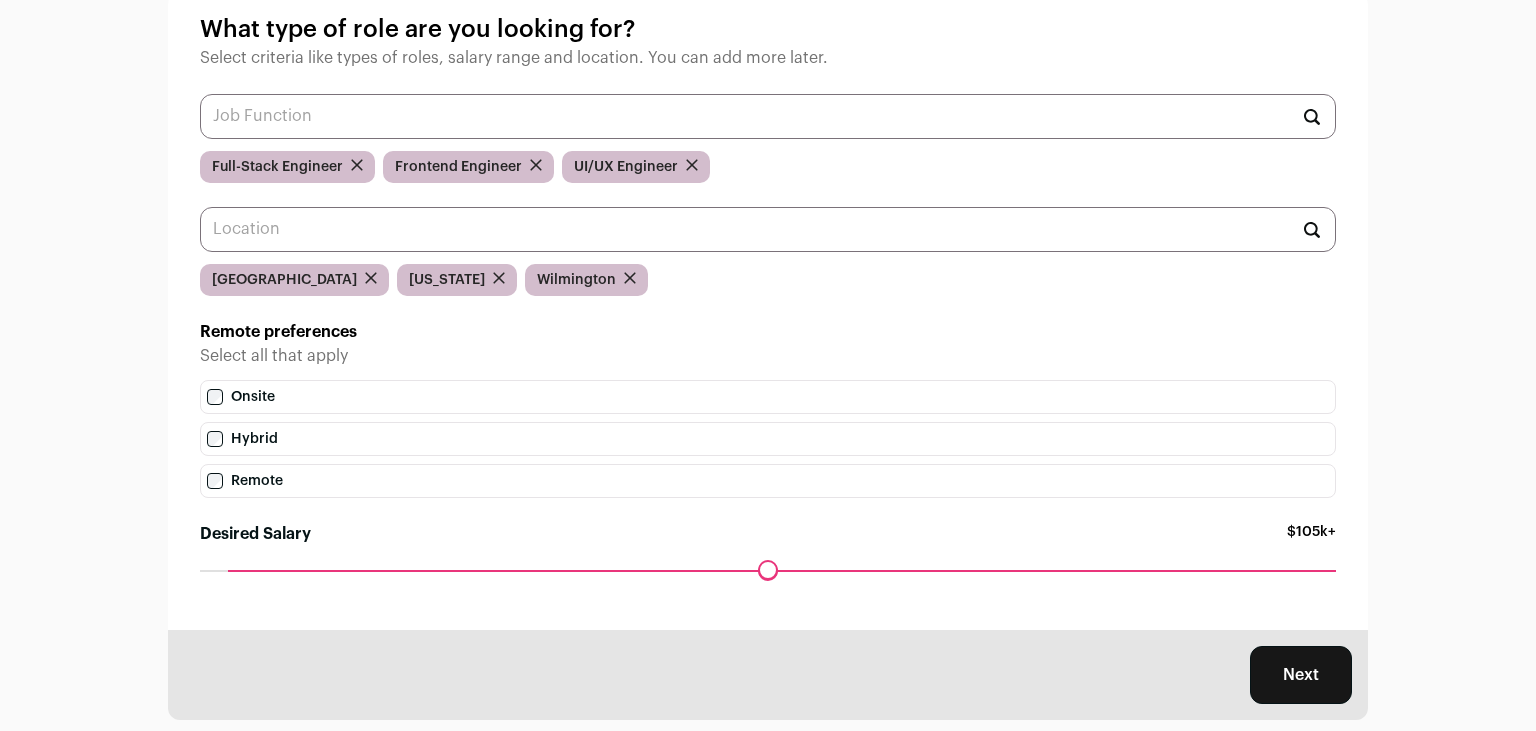 click on "Logout
What type of role are you looking for?
Select criteria like types of roles, salary range and location. You can add more later.
Full-Stack Engineer
Frontend Engineer
UI/UX Engineer
[GEOGRAPHIC_DATA]
[US_STATE]
[GEOGRAPHIC_DATA]
Remote preferences" at bounding box center (768, 314) 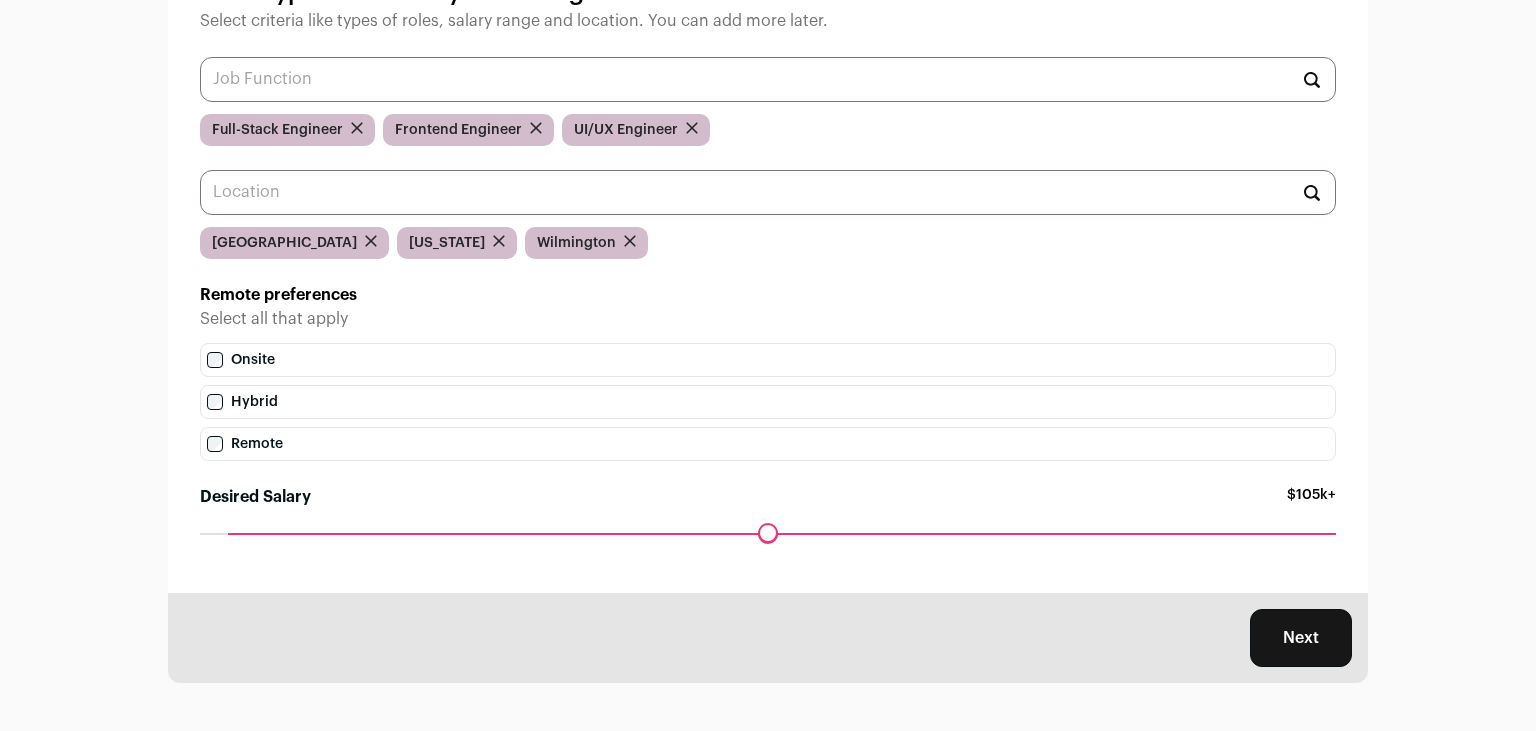 click on "Next" at bounding box center (1301, 638) 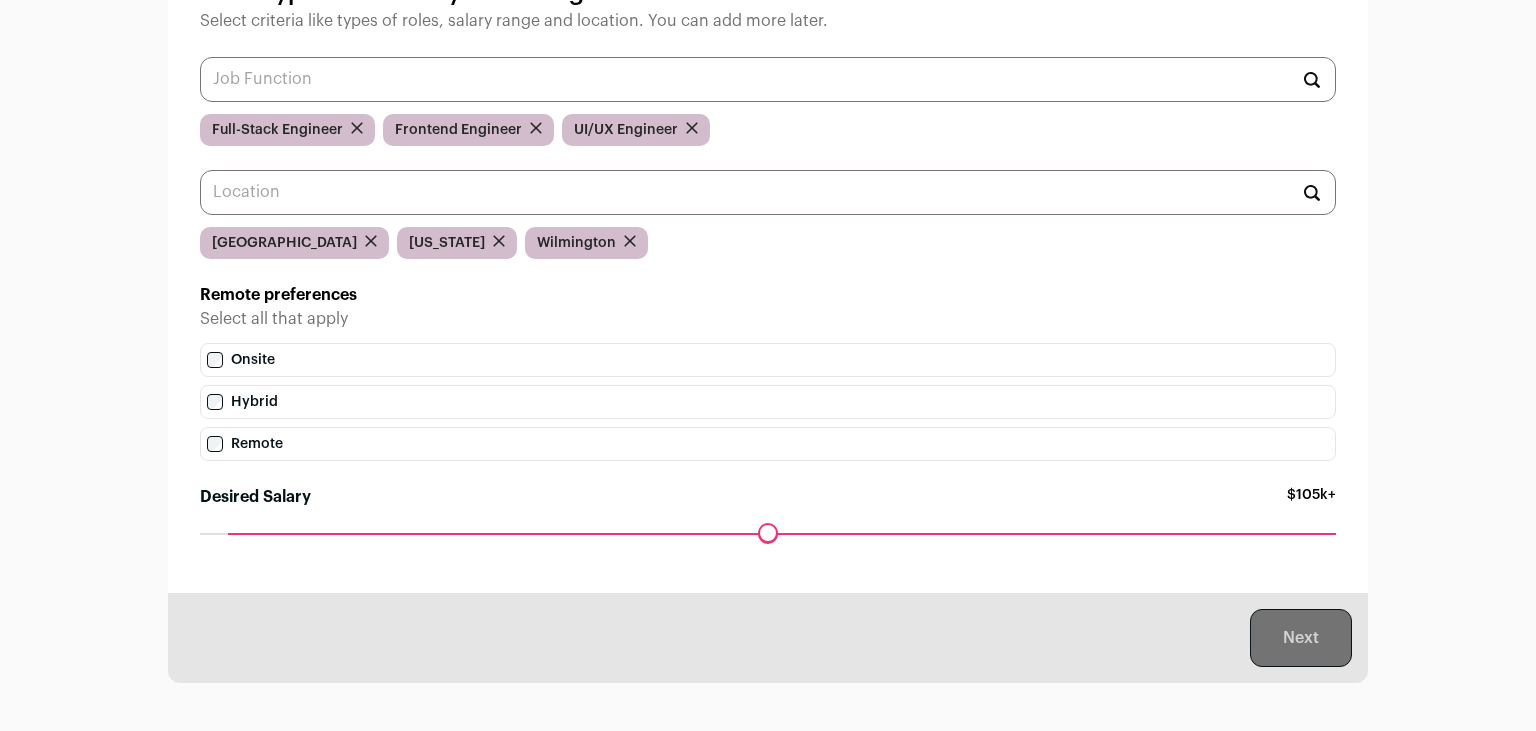 scroll, scrollTop: 0, scrollLeft: 0, axis: both 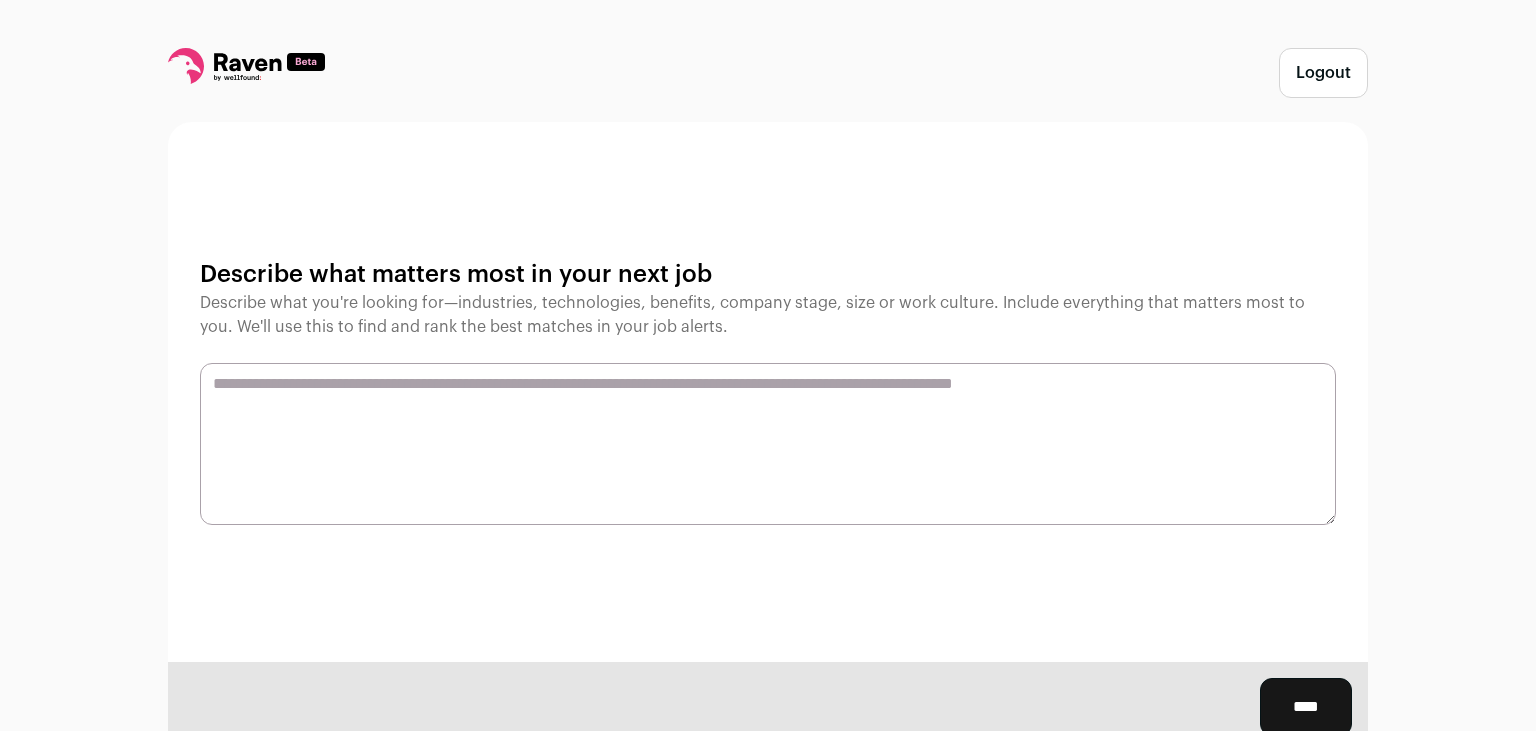 click at bounding box center [768, 444] 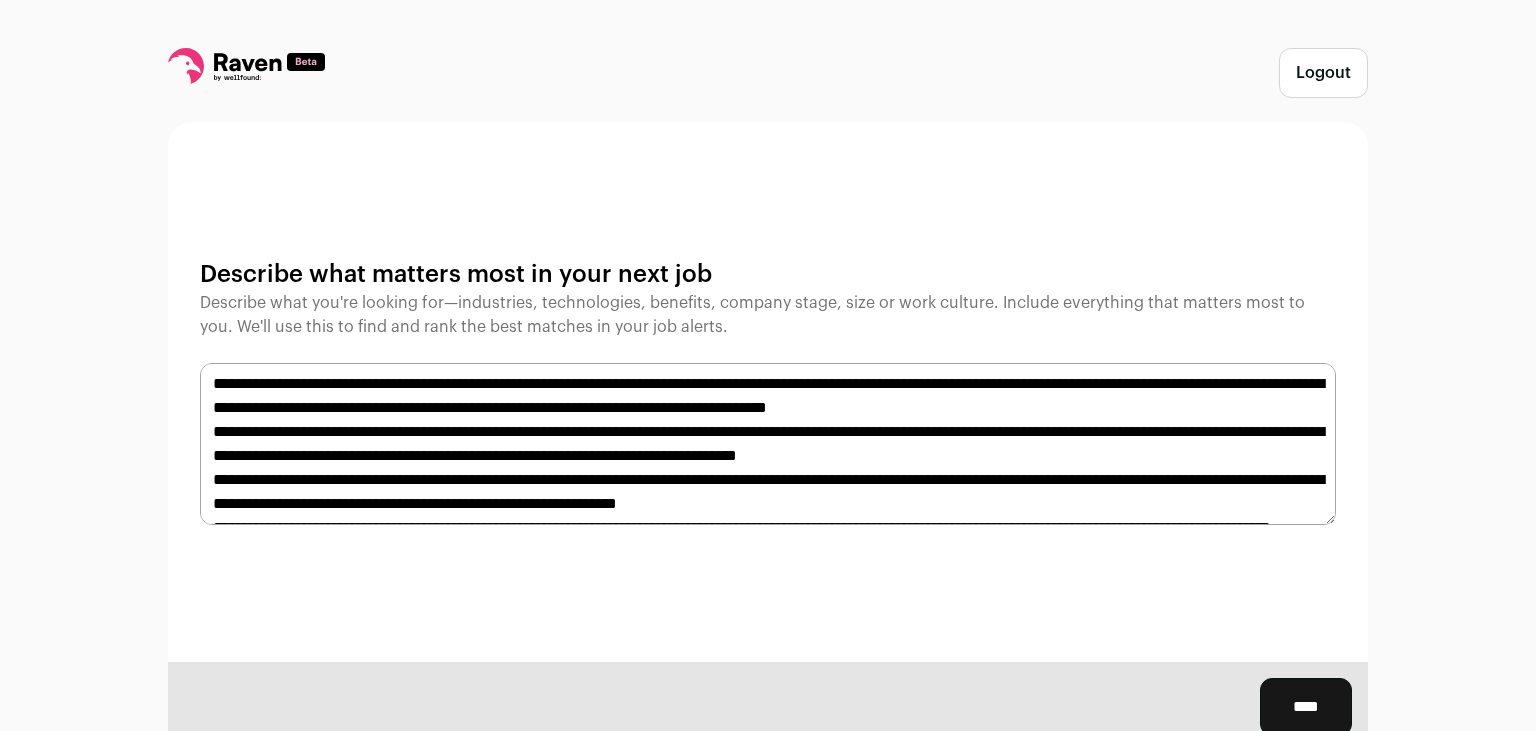 scroll, scrollTop: 38, scrollLeft: 0, axis: vertical 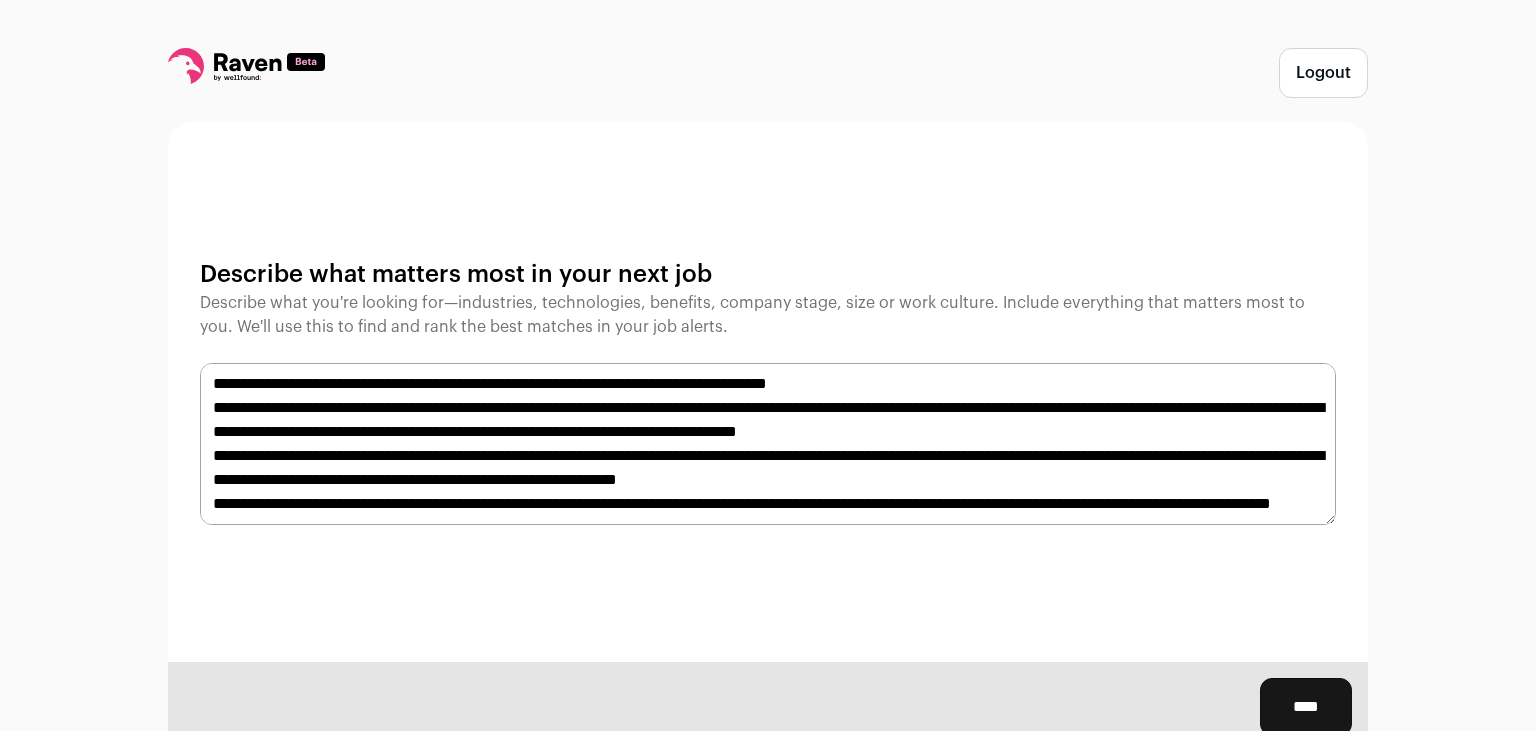 type on "**********" 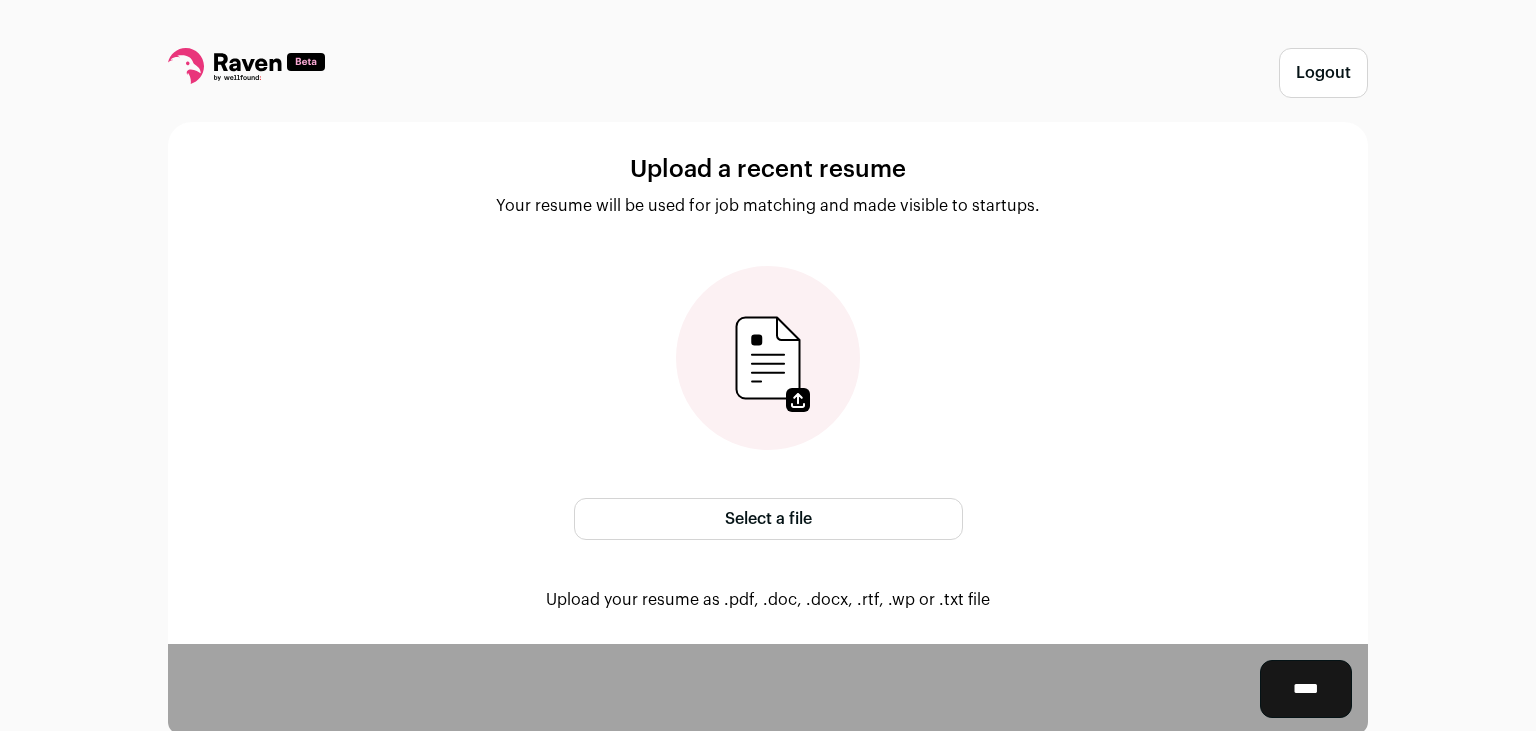 click on "Select a file" at bounding box center (768, 519) 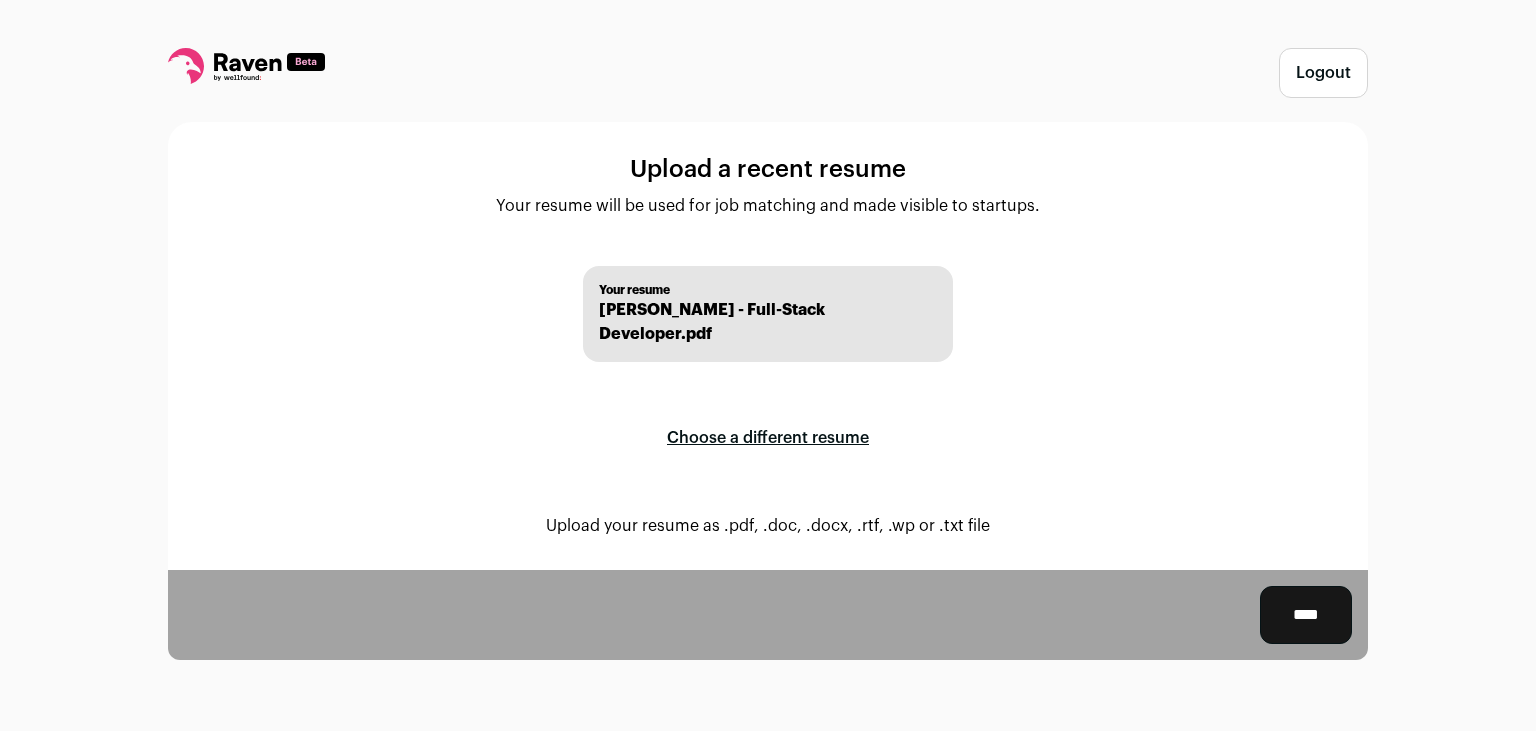 click on "****" at bounding box center (1306, 615) 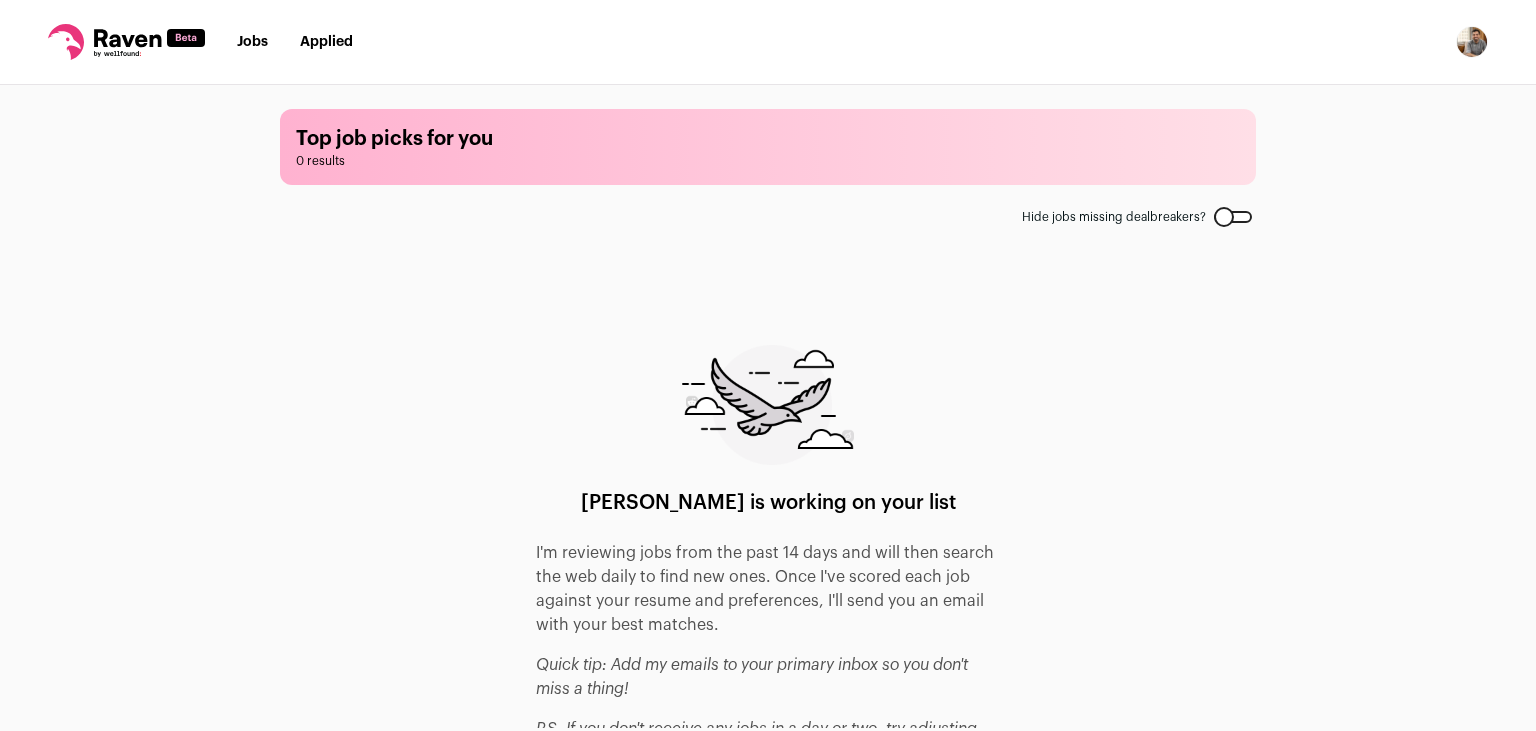 scroll, scrollTop: 60, scrollLeft: 0, axis: vertical 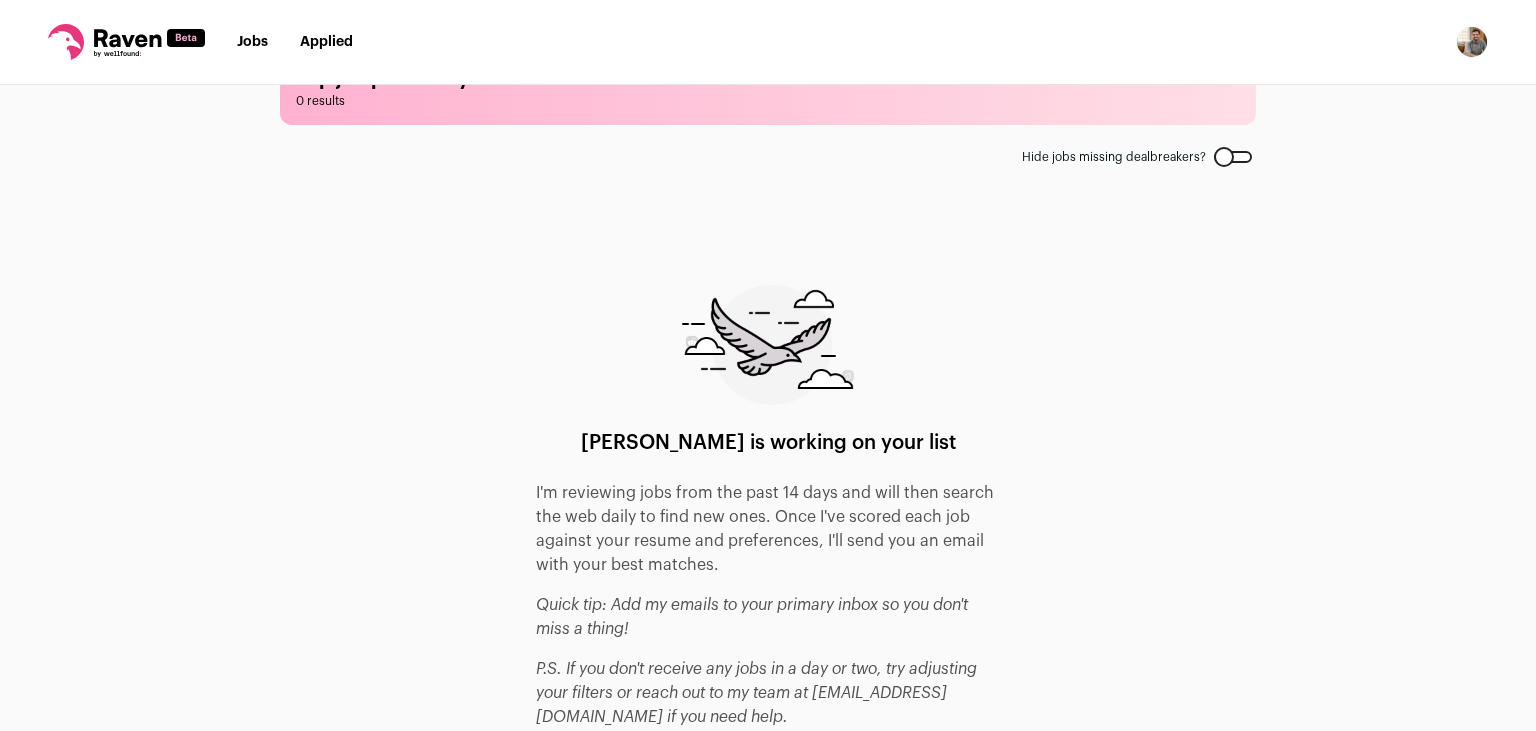 drag, startPoint x: 747, startPoint y: 636, endPoint x: 506, endPoint y: 498, distance: 277.71387 